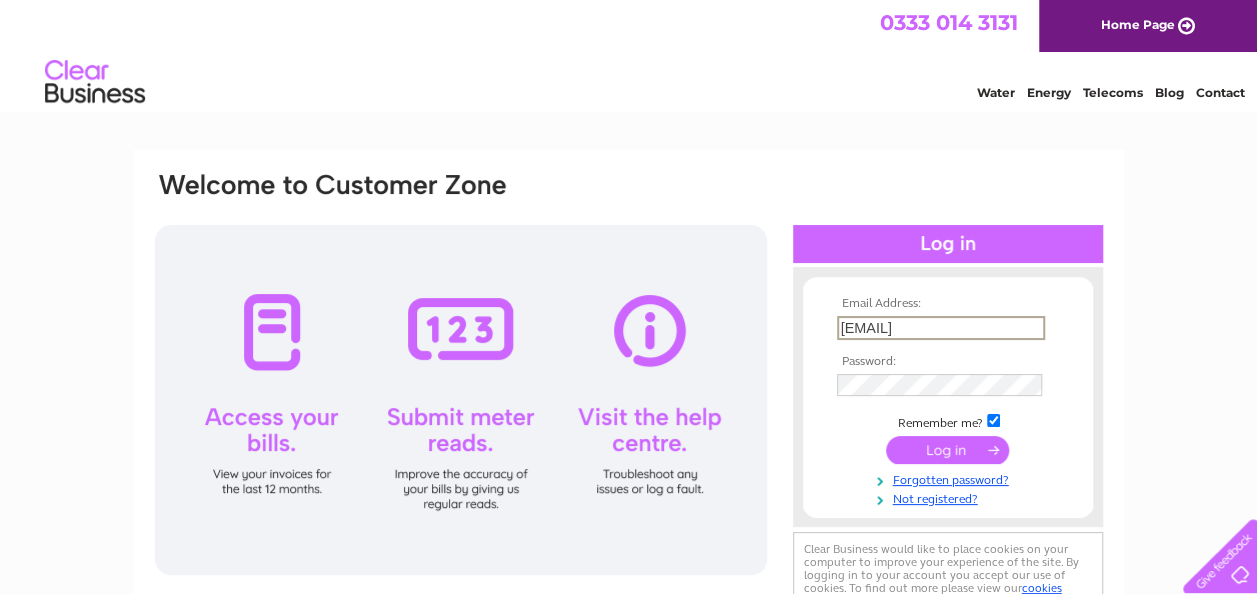 scroll, scrollTop: 0, scrollLeft: 0, axis: both 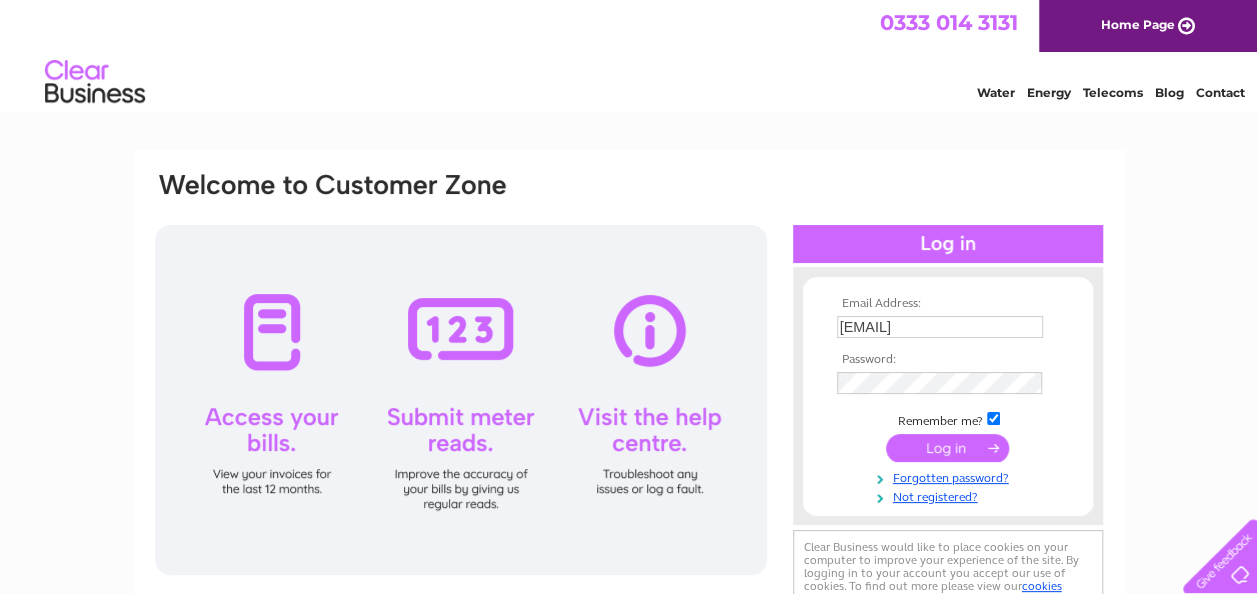 click at bounding box center [947, 448] 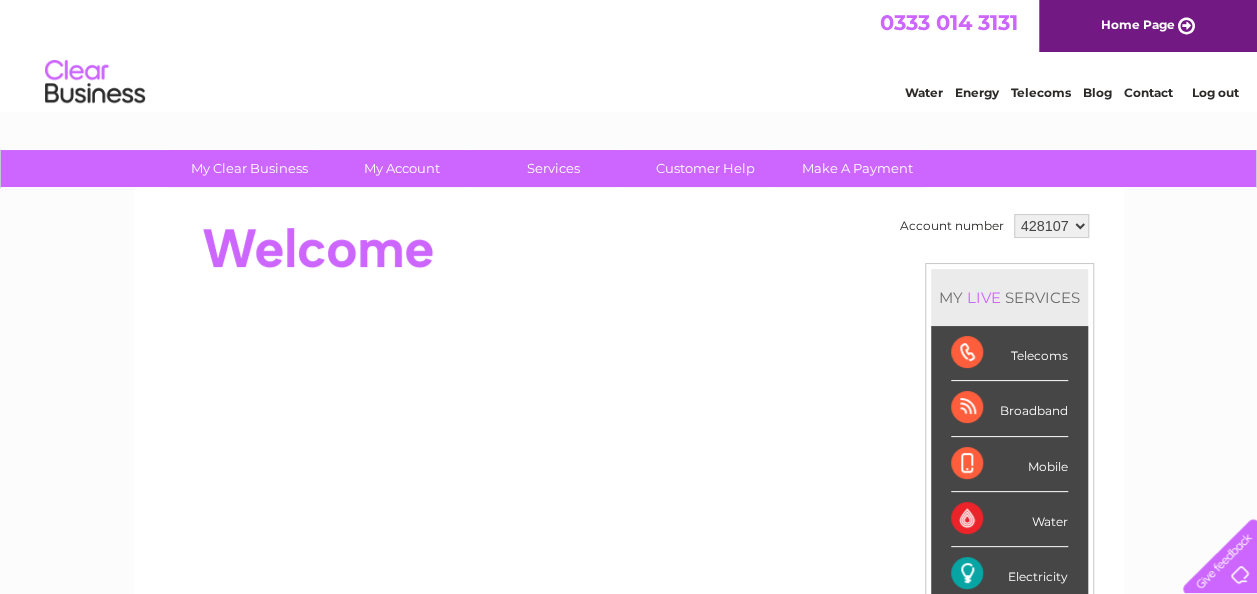 scroll, scrollTop: 0, scrollLeft: 0, axis: both 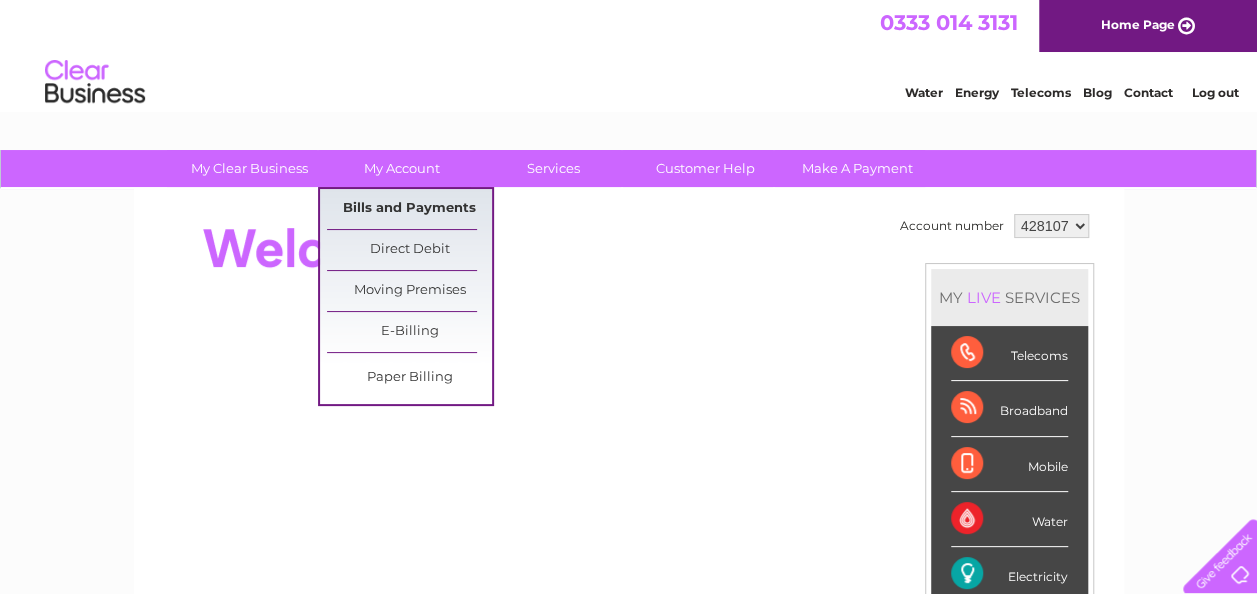 click on "Bills and Payments" at bounding box center (409, 209) 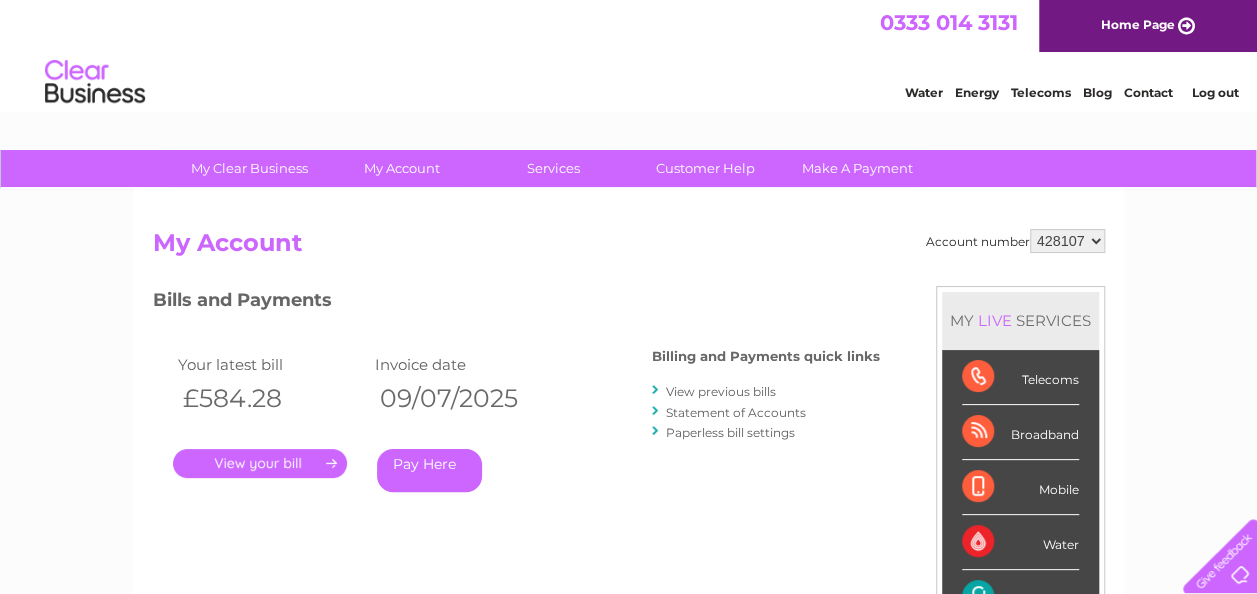 scroll, scrollTop: 0, scrollLeft: 0, axis: both 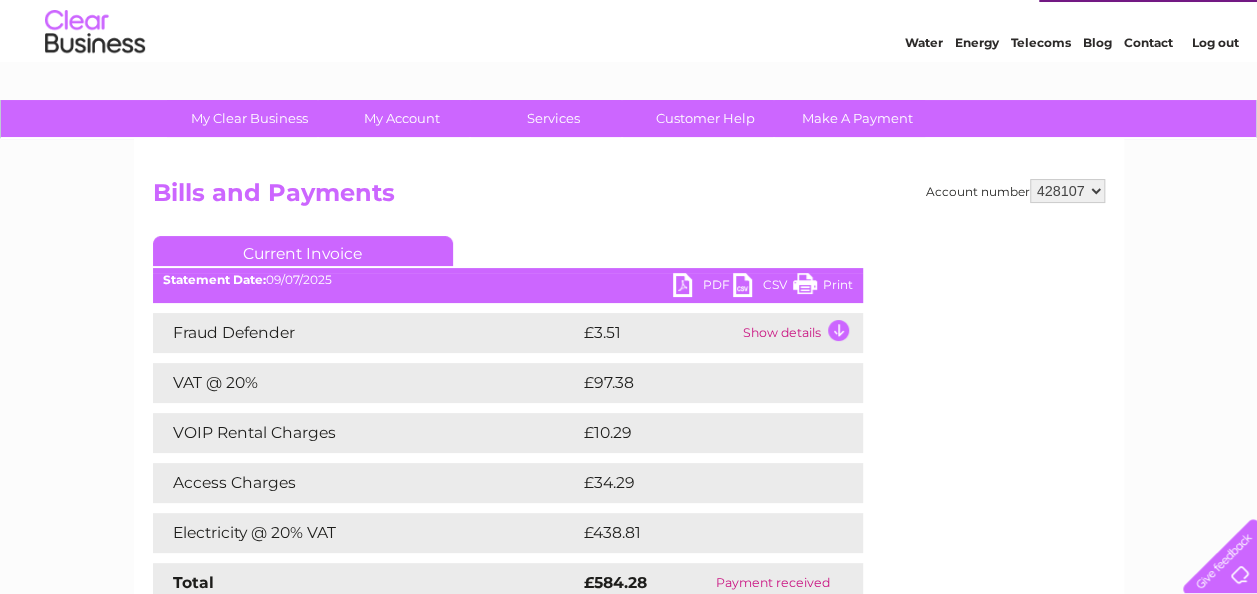 click on "CSV" at bounding box center [763, 287] 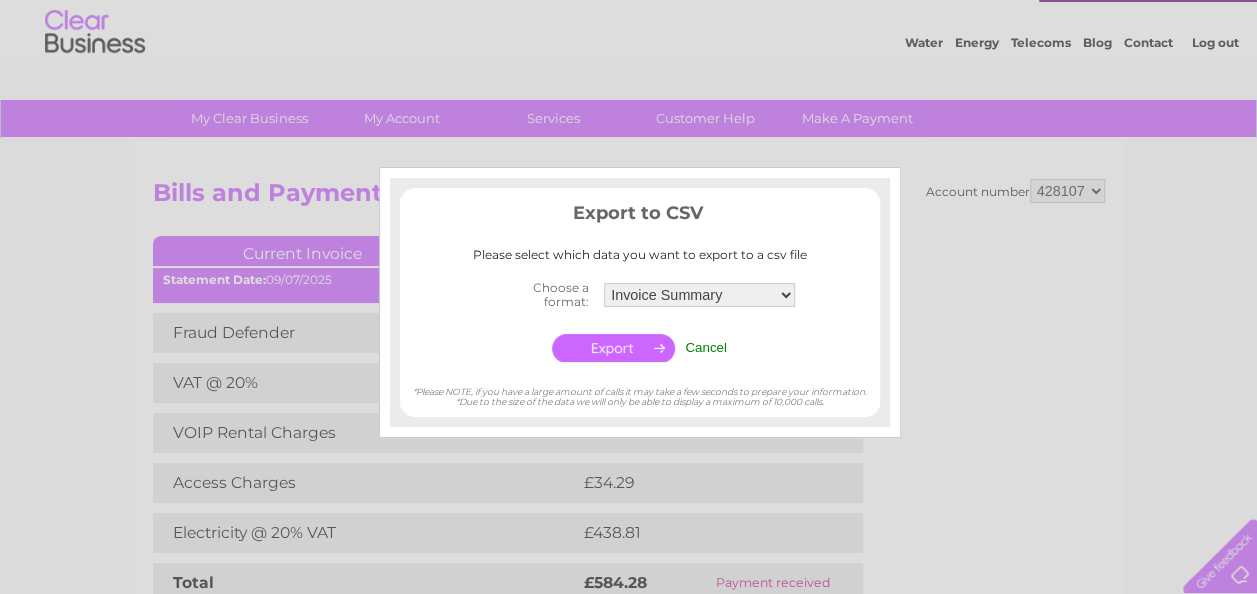 scroll, scrollTop: 0, scrollLeft: 0, axis: both 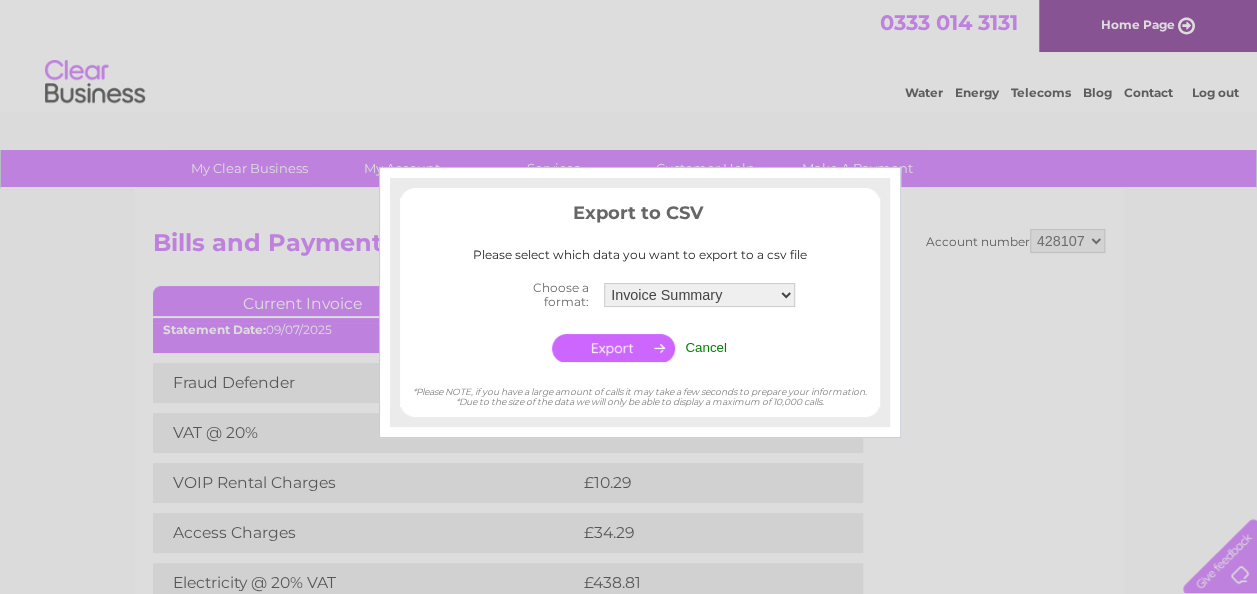 click on "Cancel" at bounding box center [706, 347] 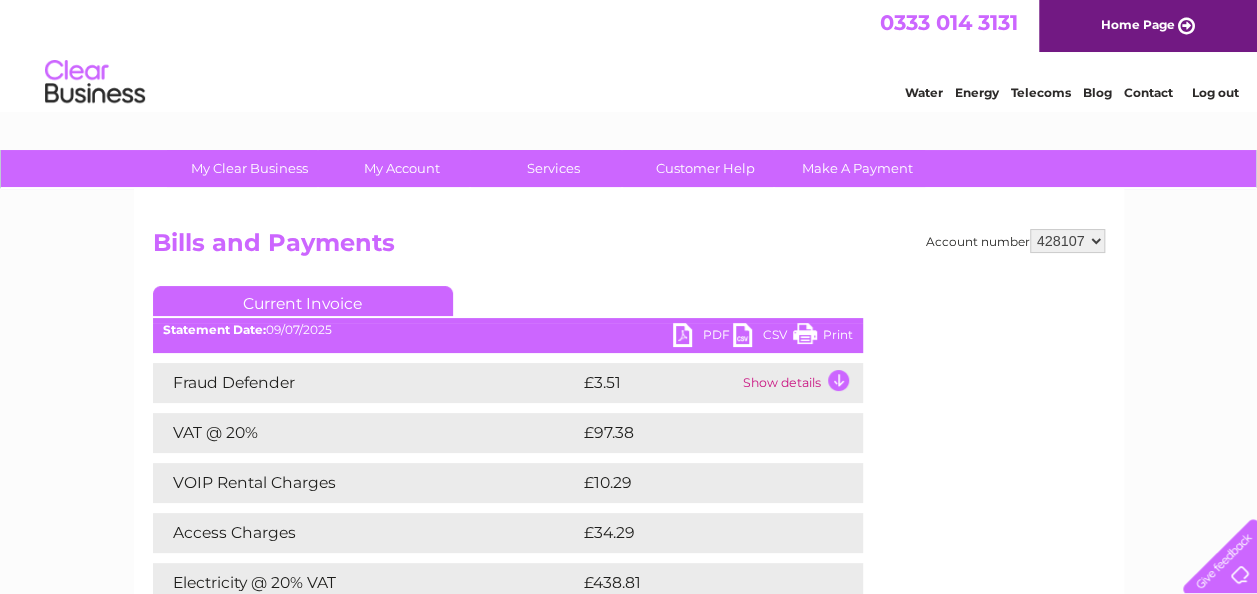 click on "PDF" at bounding box center (703, 337) 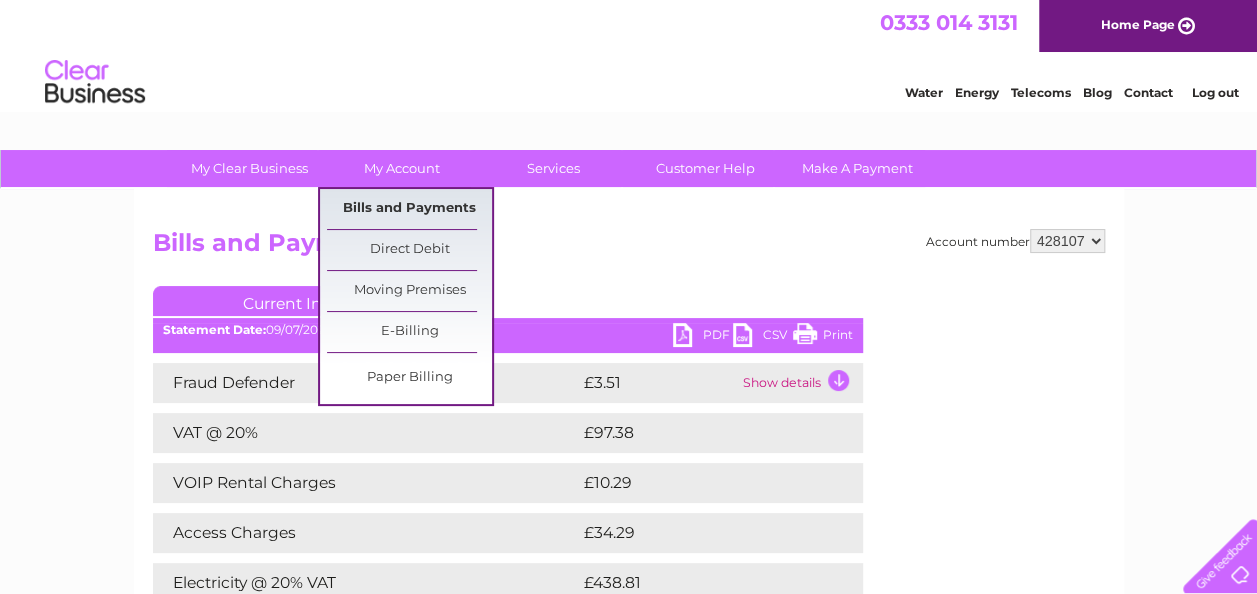 click on "Bills and Payments" at bounding box center [409, 209] 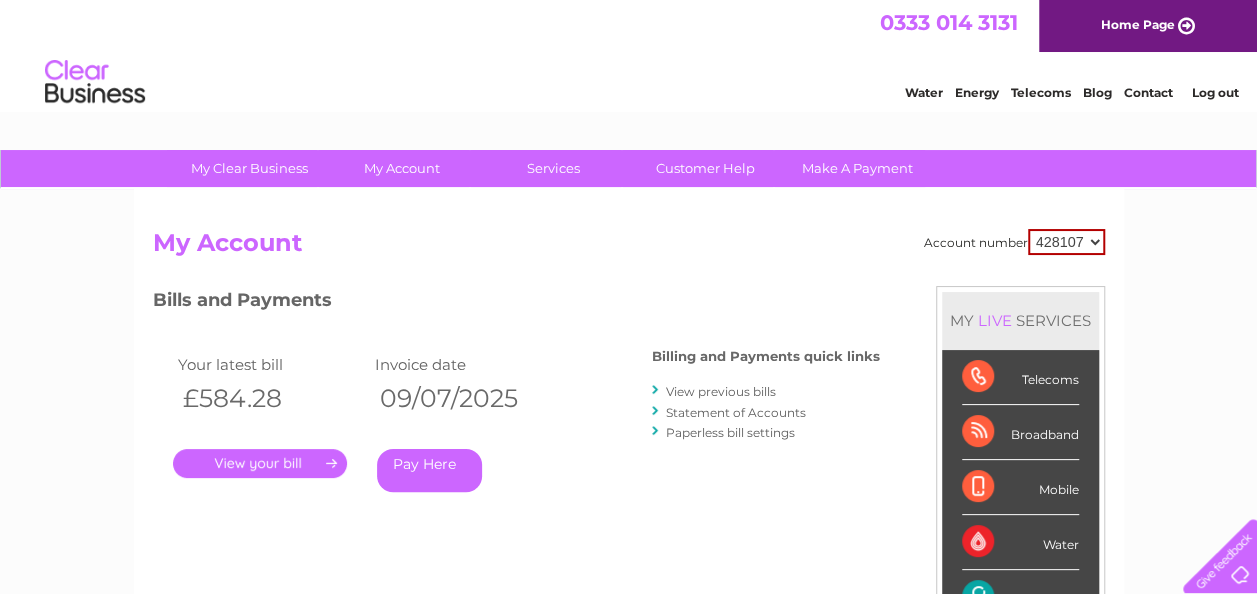 scroll, scrollTop: 0, scrollLeft: 0, axis: both 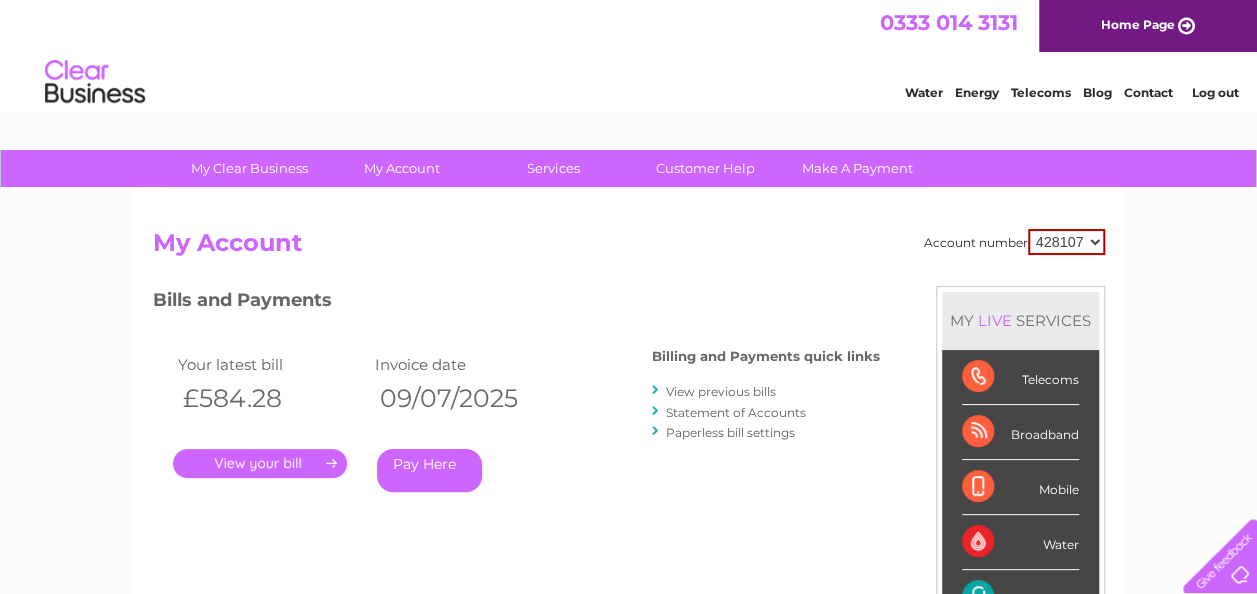 click on "428107
428134" at bounding box center (1066, 242) 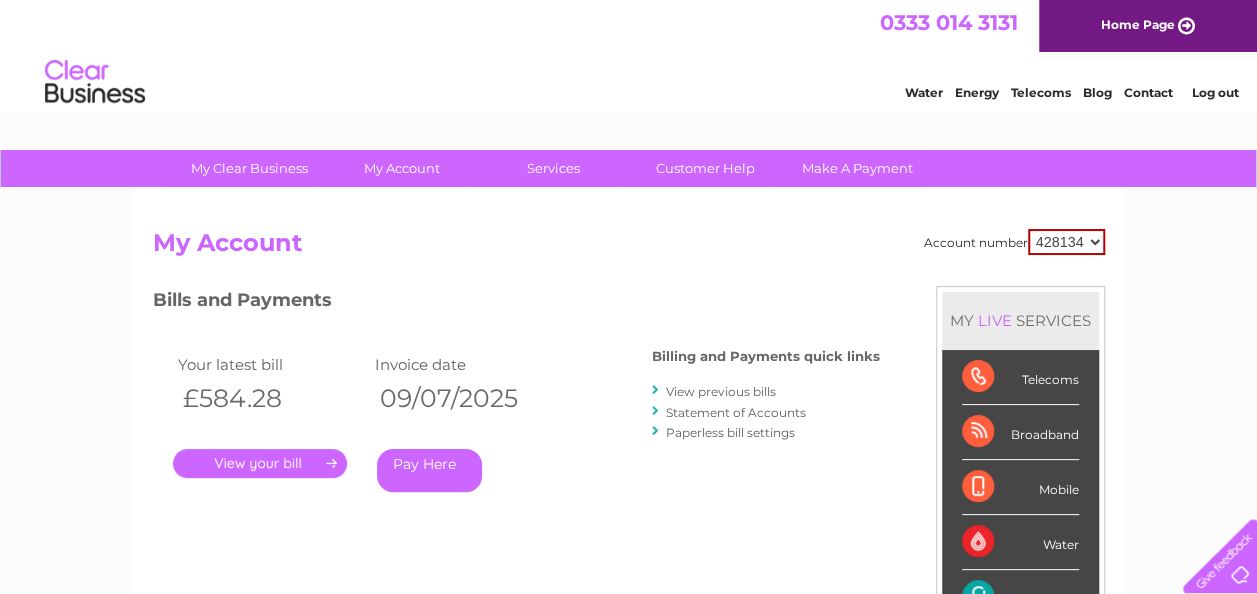 click on "428107
428134" at bounding box center [1066, 242] 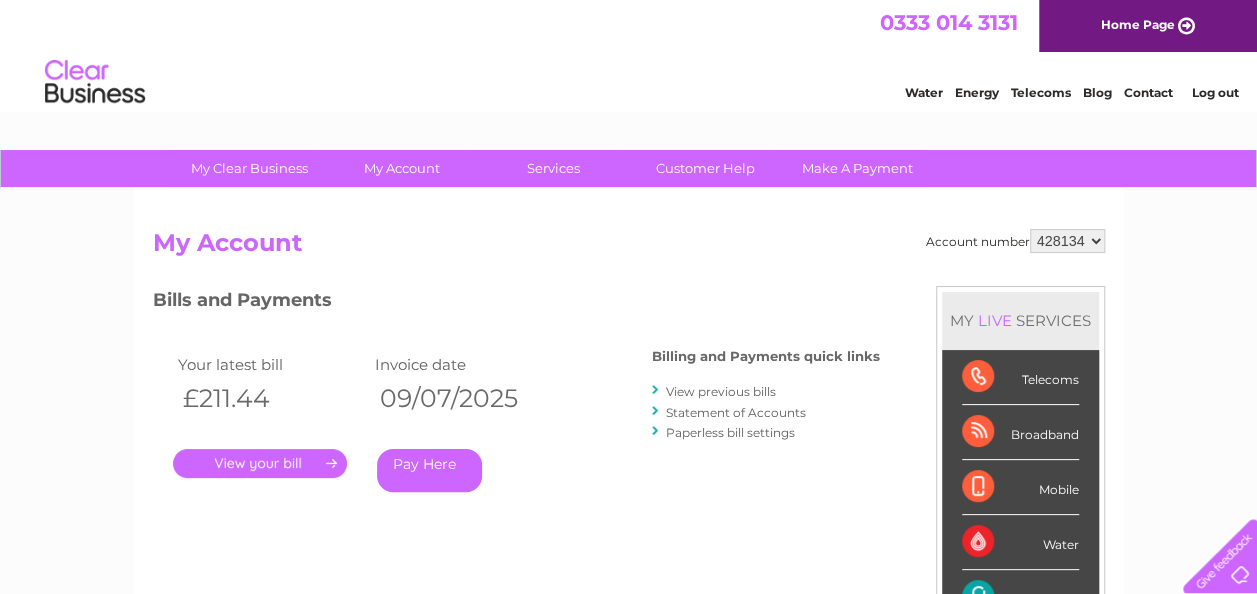 scroll, scrollTop: 0, scrollLeft: 0, axis: both 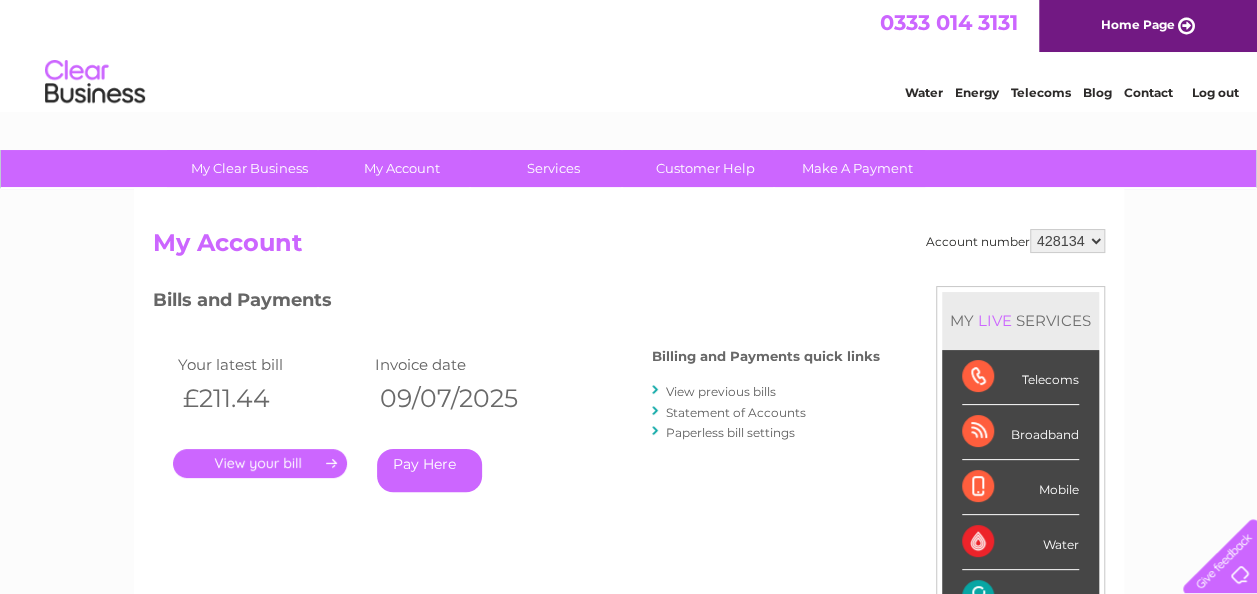 click on "." at bounding box center [260, 463] 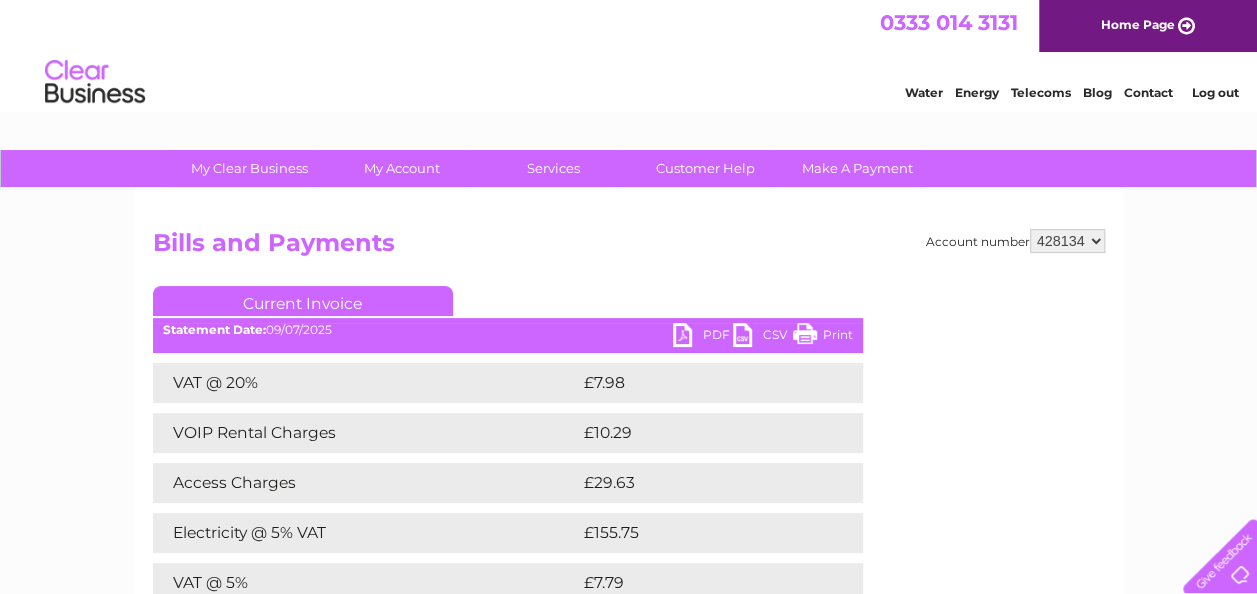 scroll, scrollTop: 0, scrollLeft: 0, axis: both 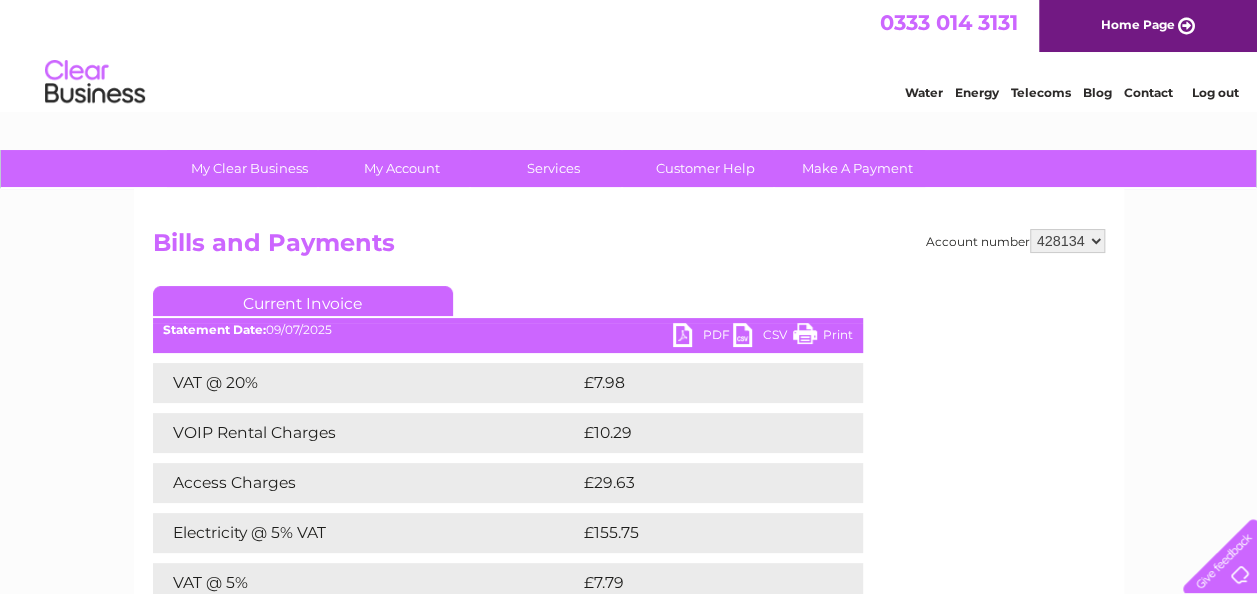 click on "PDF" at bounding box center [703, 337] 